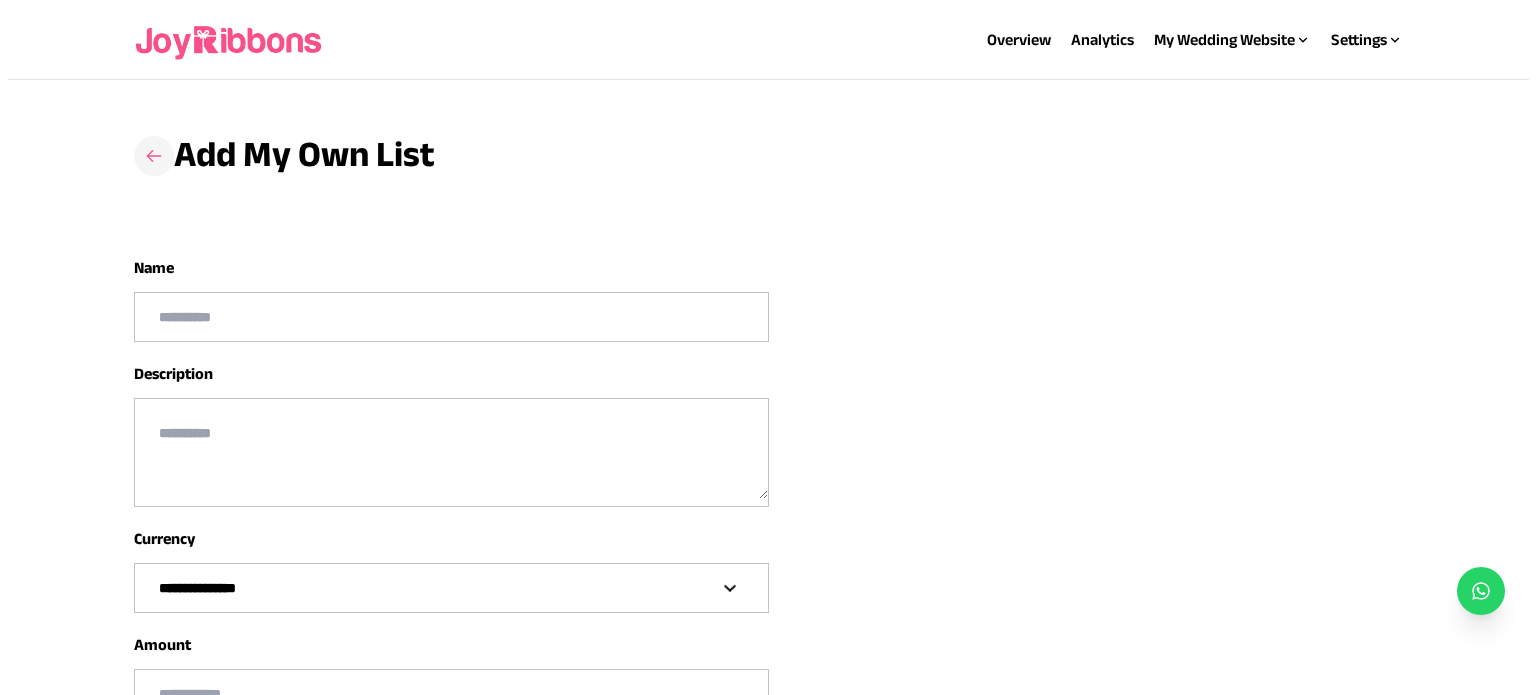 scroll, scrollTop: 0, scrollLeft: 0, axis: both 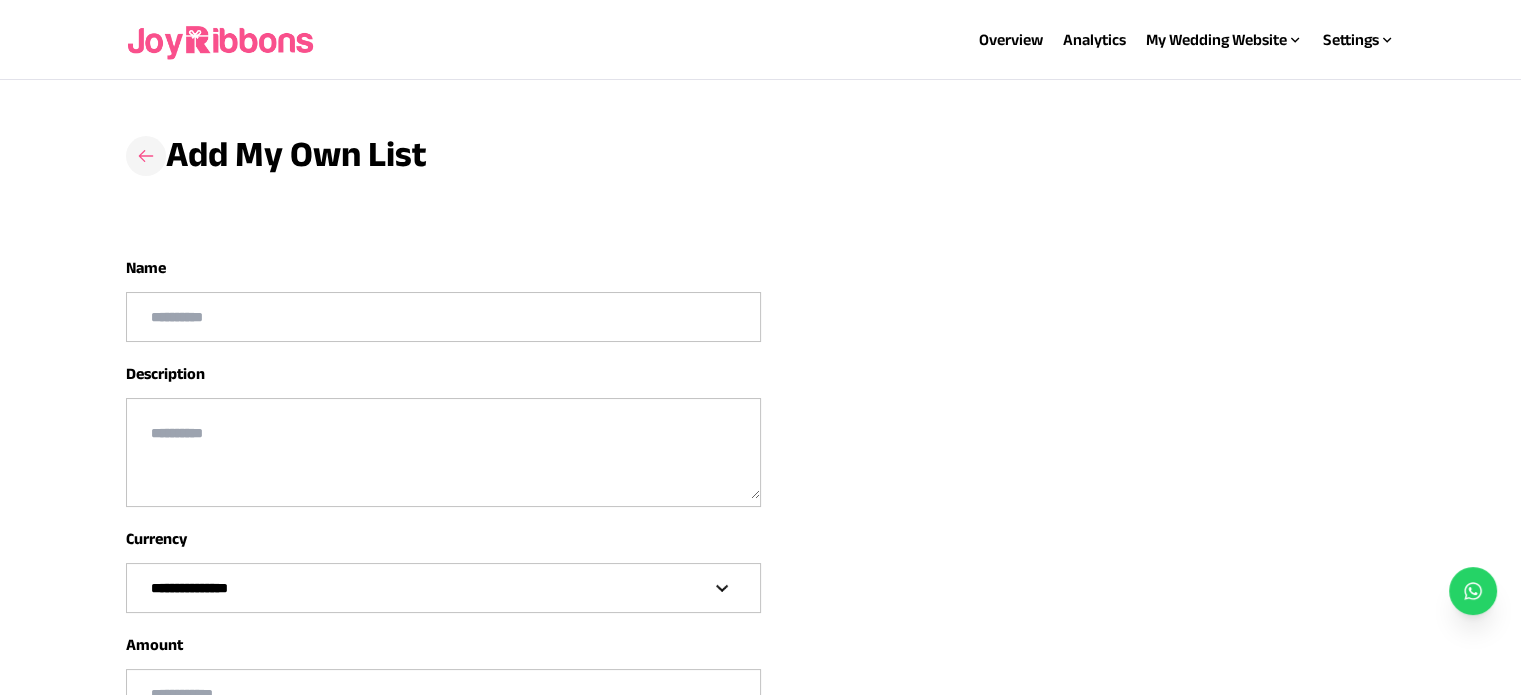 click 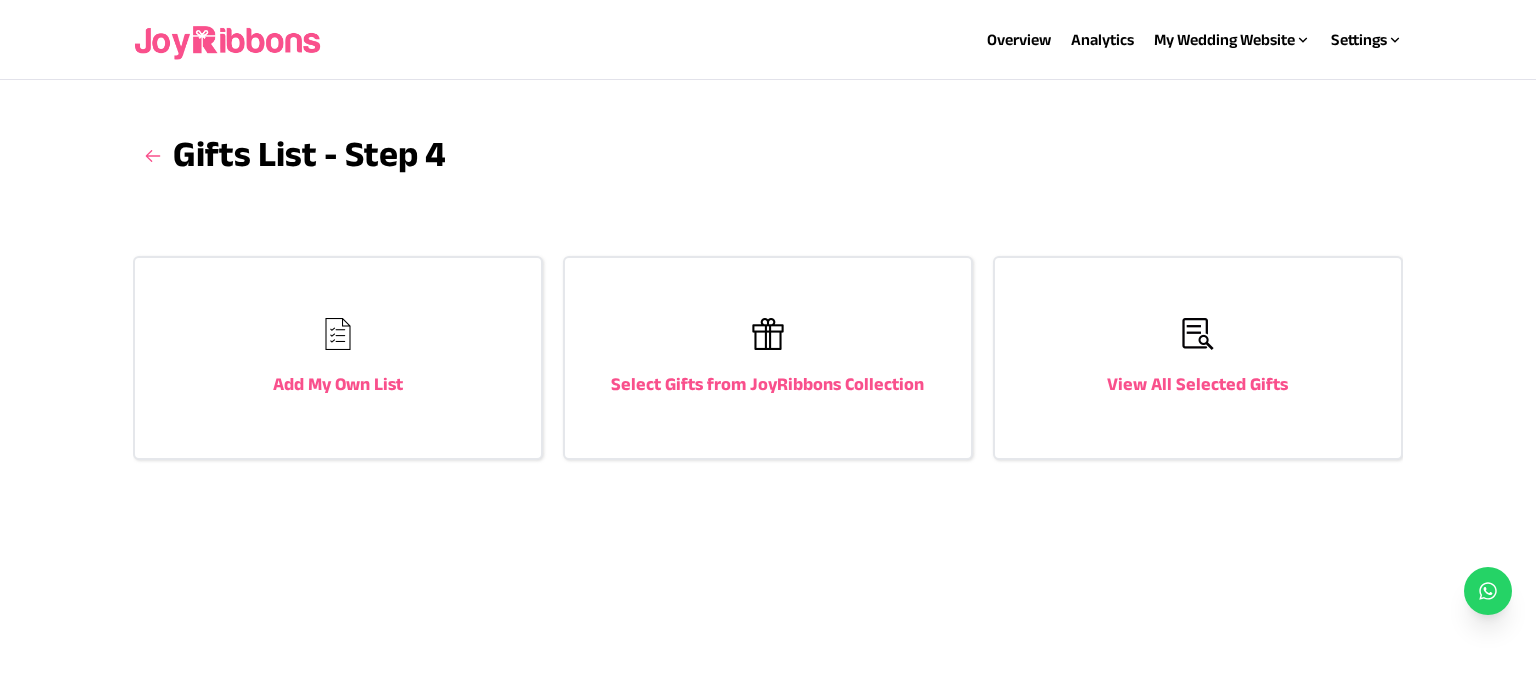 click 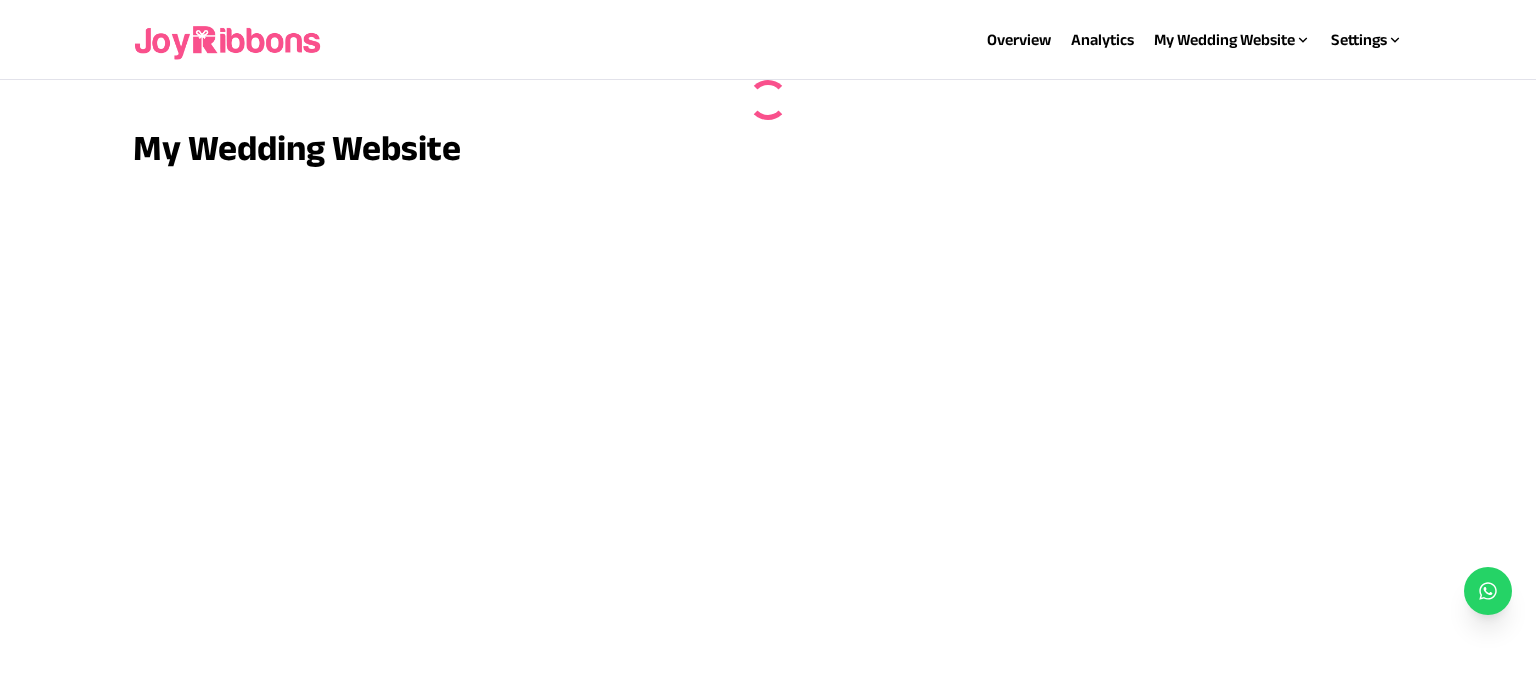 click on "My Wedding Website" at bounding box center (767, 148) 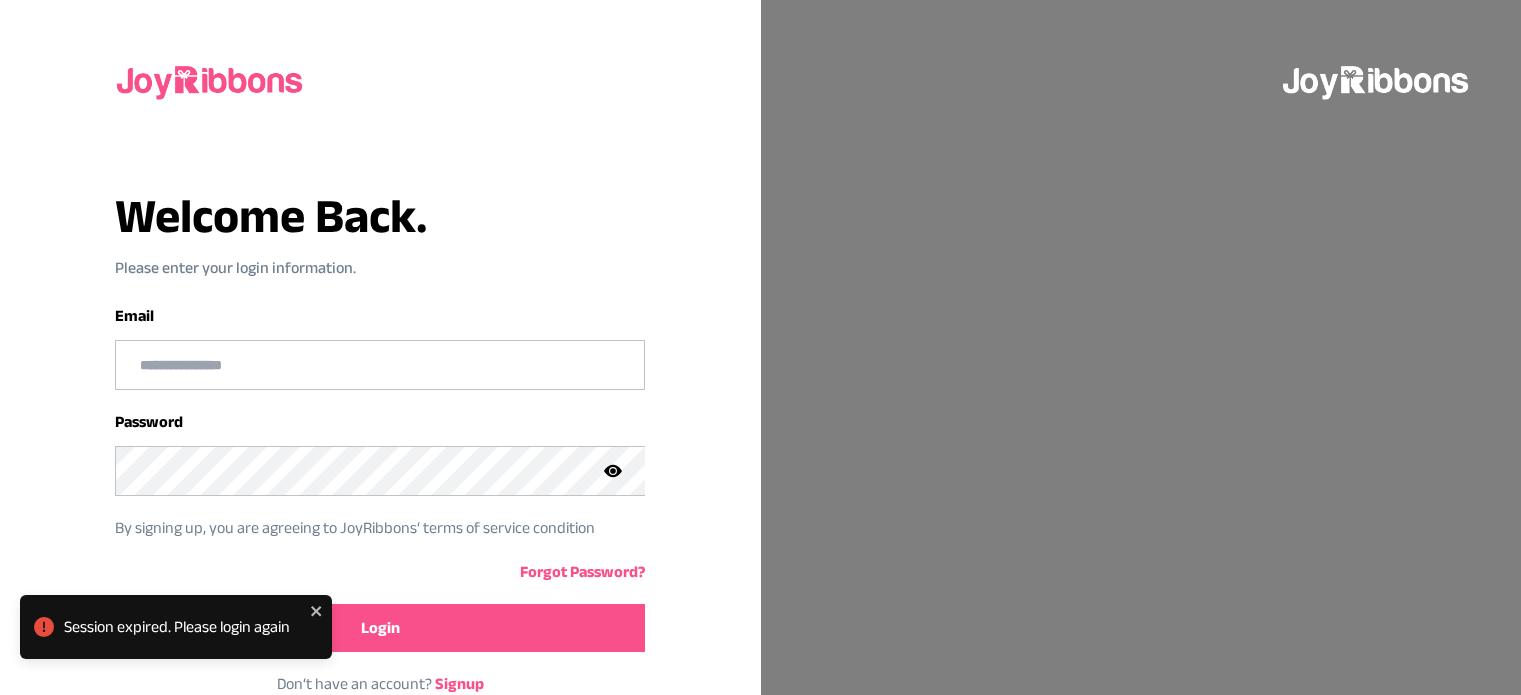 scroll, scrollTop: 0, scrollLeft: 0, axis: both 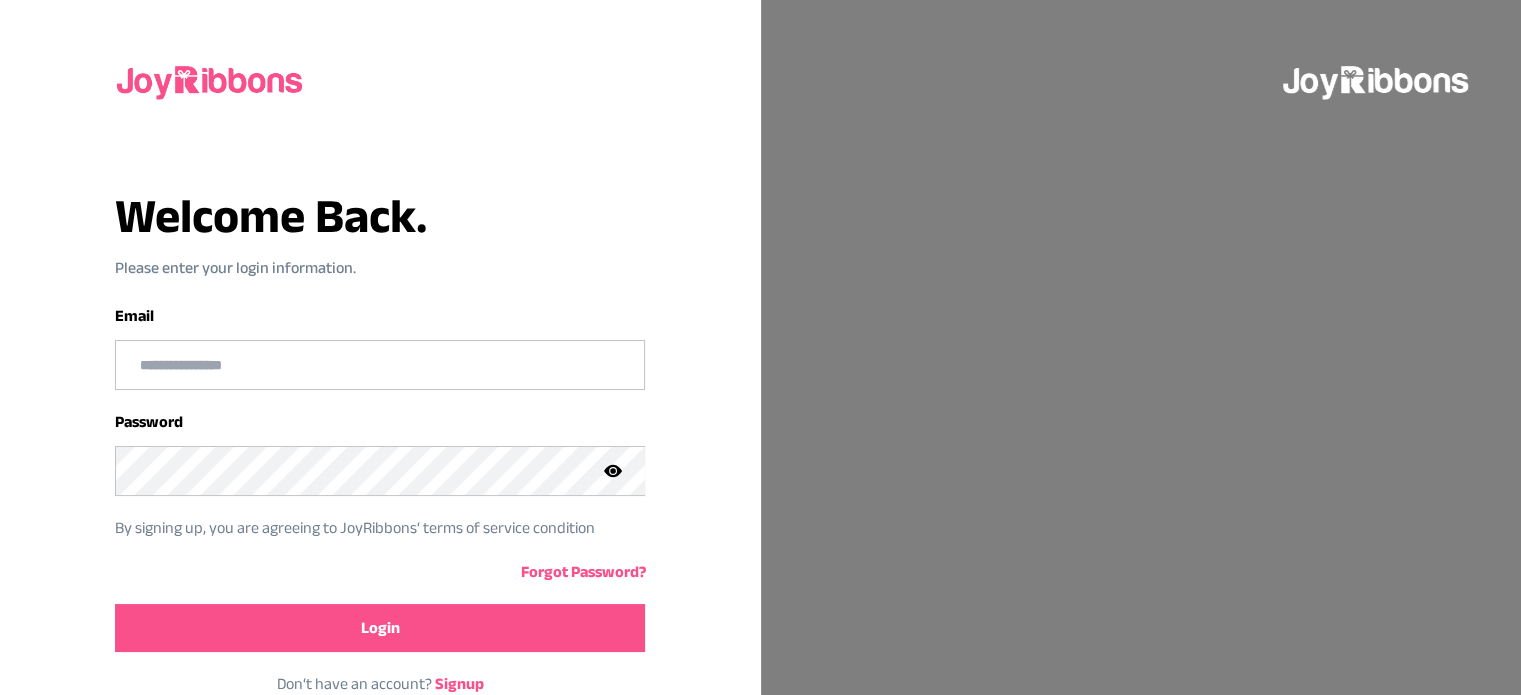 type on "**********" 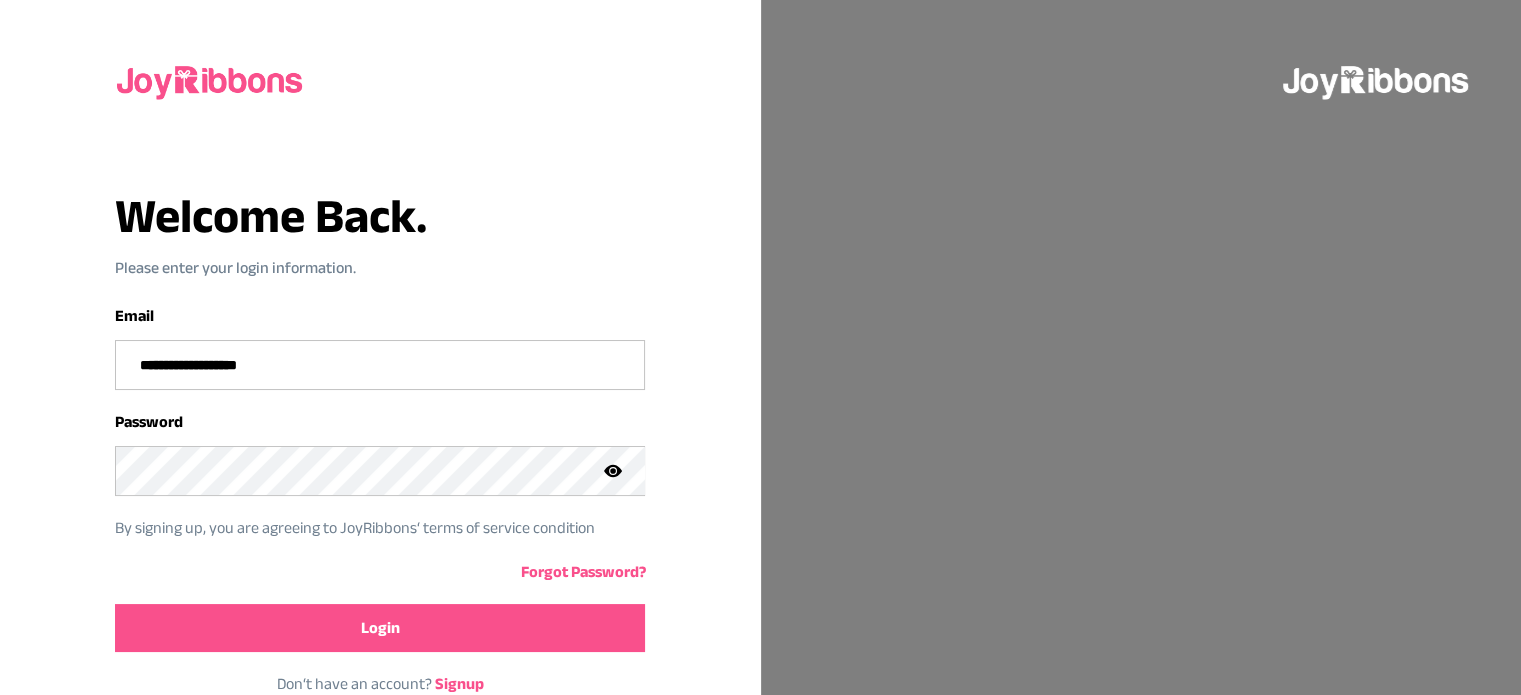 click on "Login" at bounding box center (380, 628) 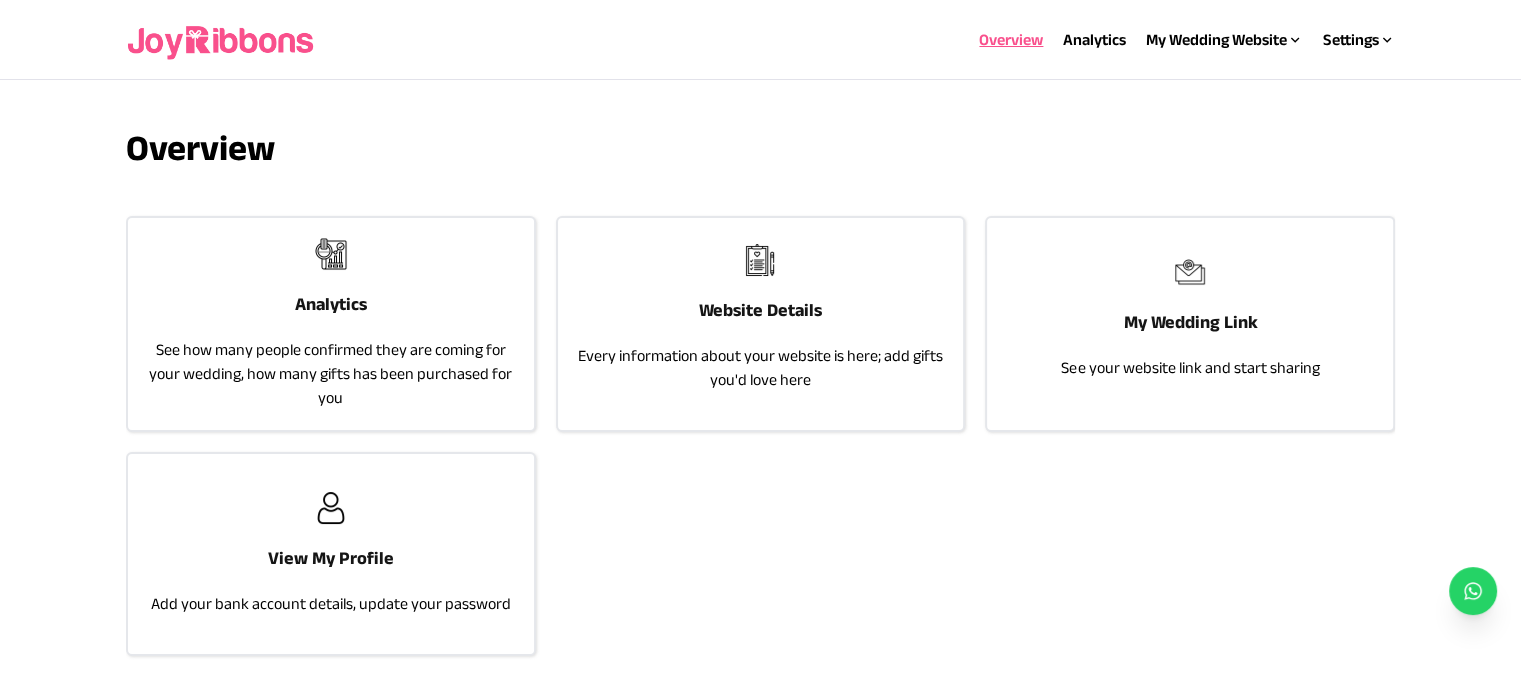 click on "Every information about your website is here; add gifts you'd love here" at bounding box center [761, 368] 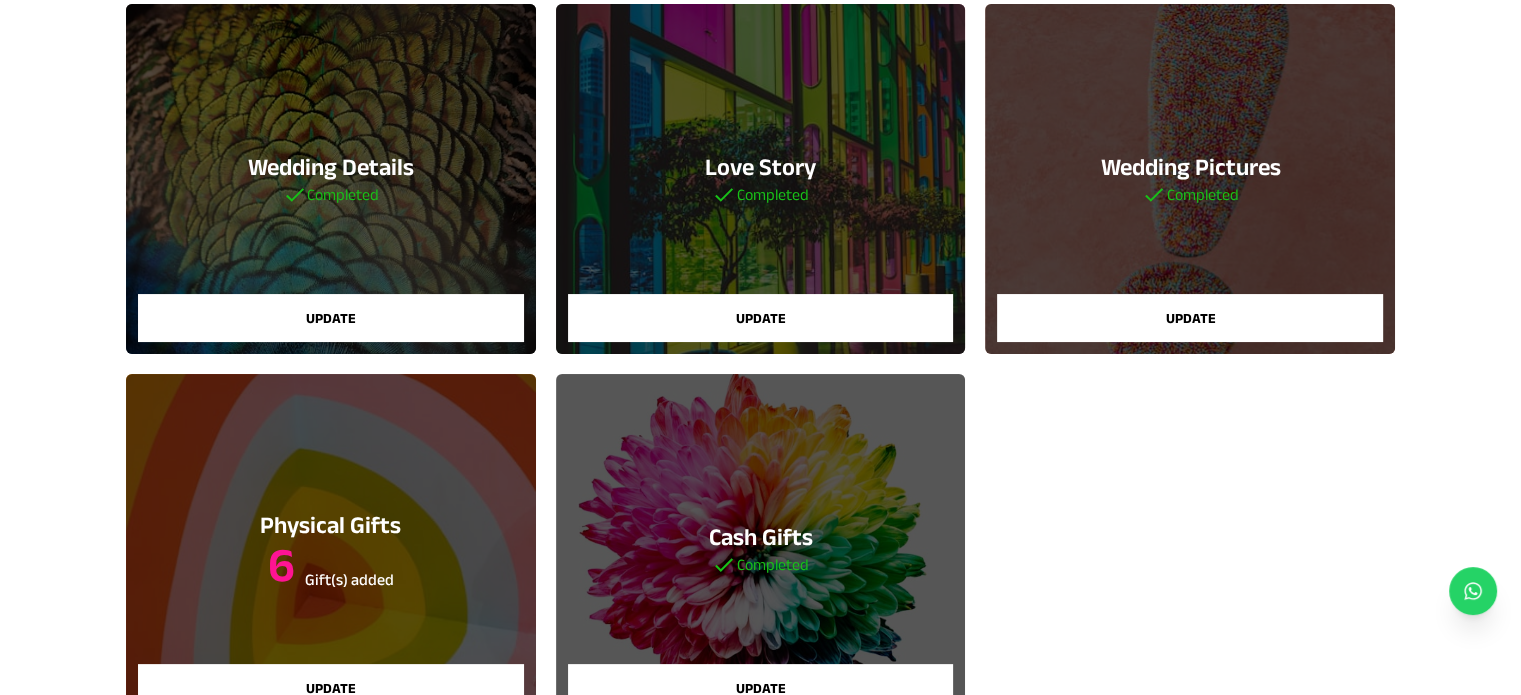 scroll, scrollTop: 432, scrollLeft: 0, axis: vertical 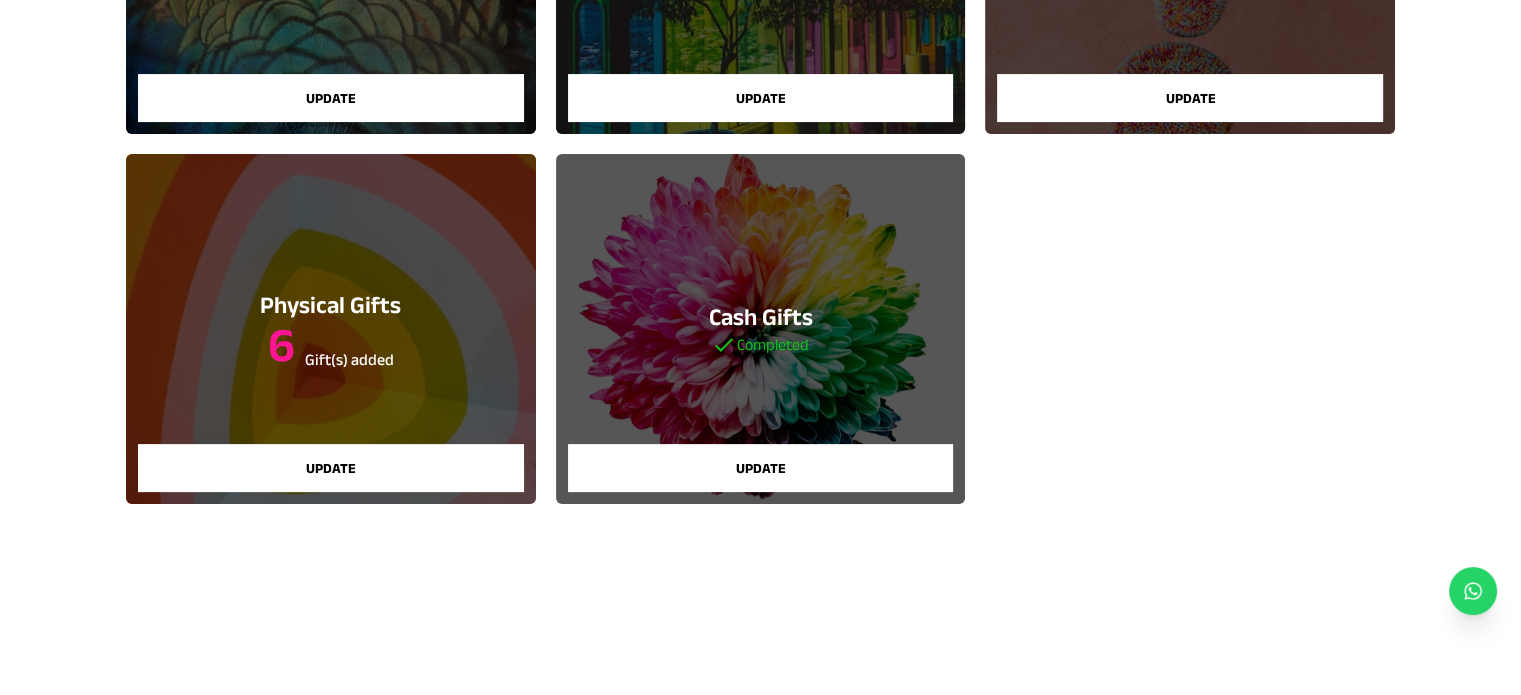 click on "Update" at bounding box center (331, 468) 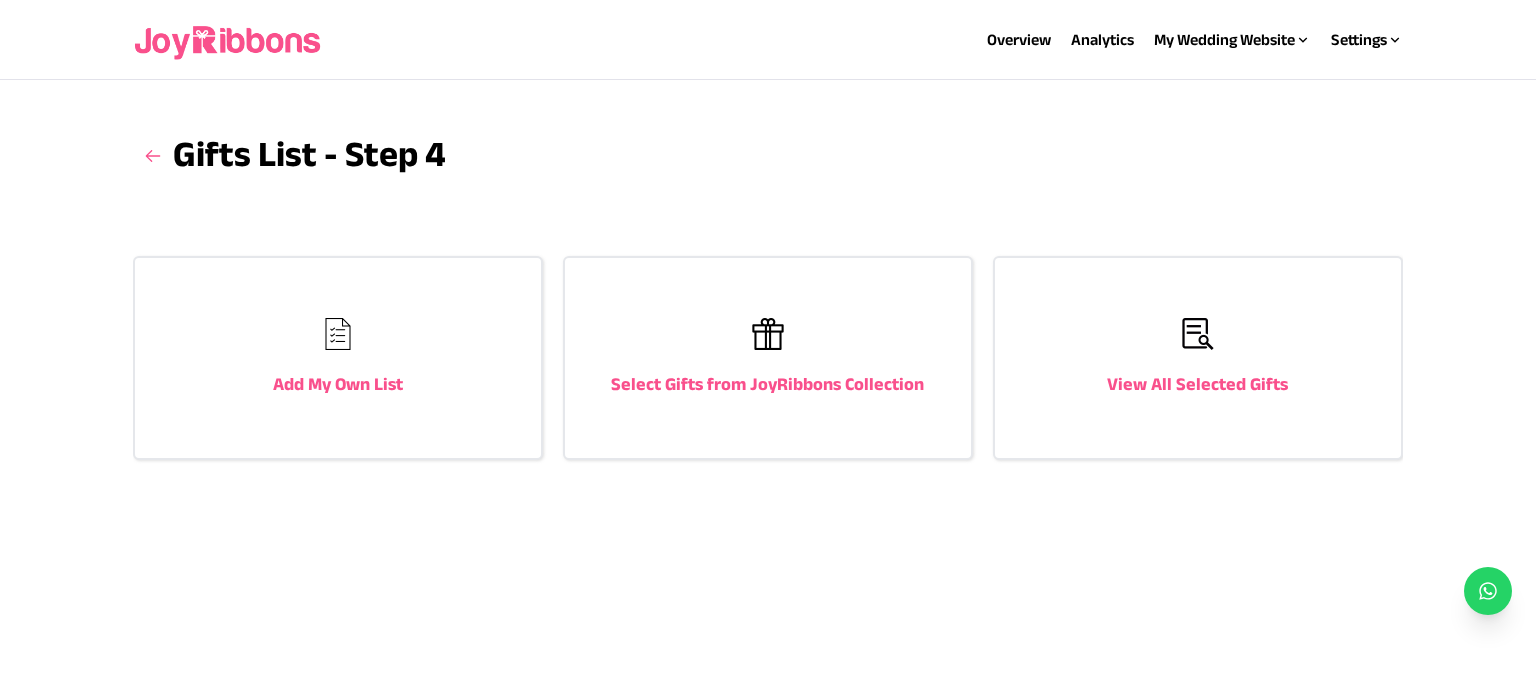 click on "Add My Own List" at bounding box center [338, 358] 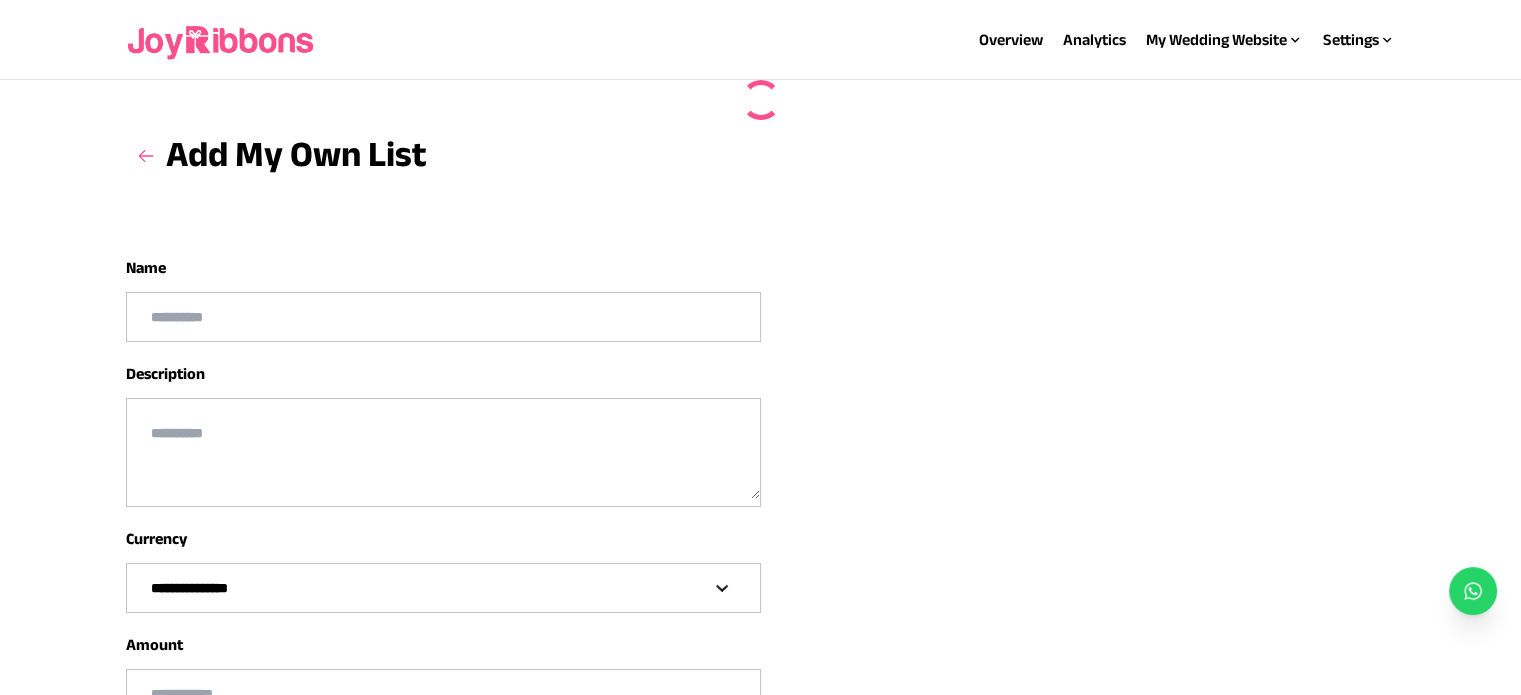 click at bounding box center [443, 317] 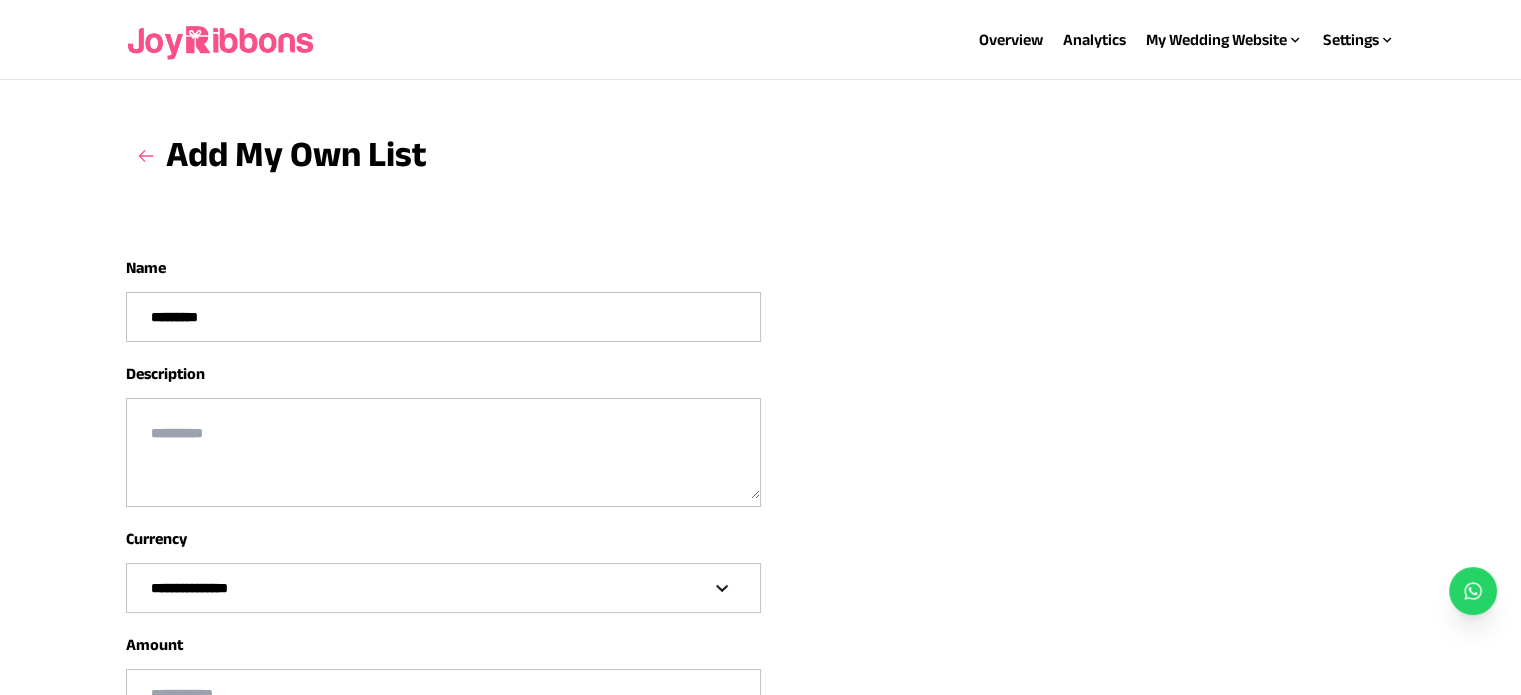 type on "*********" 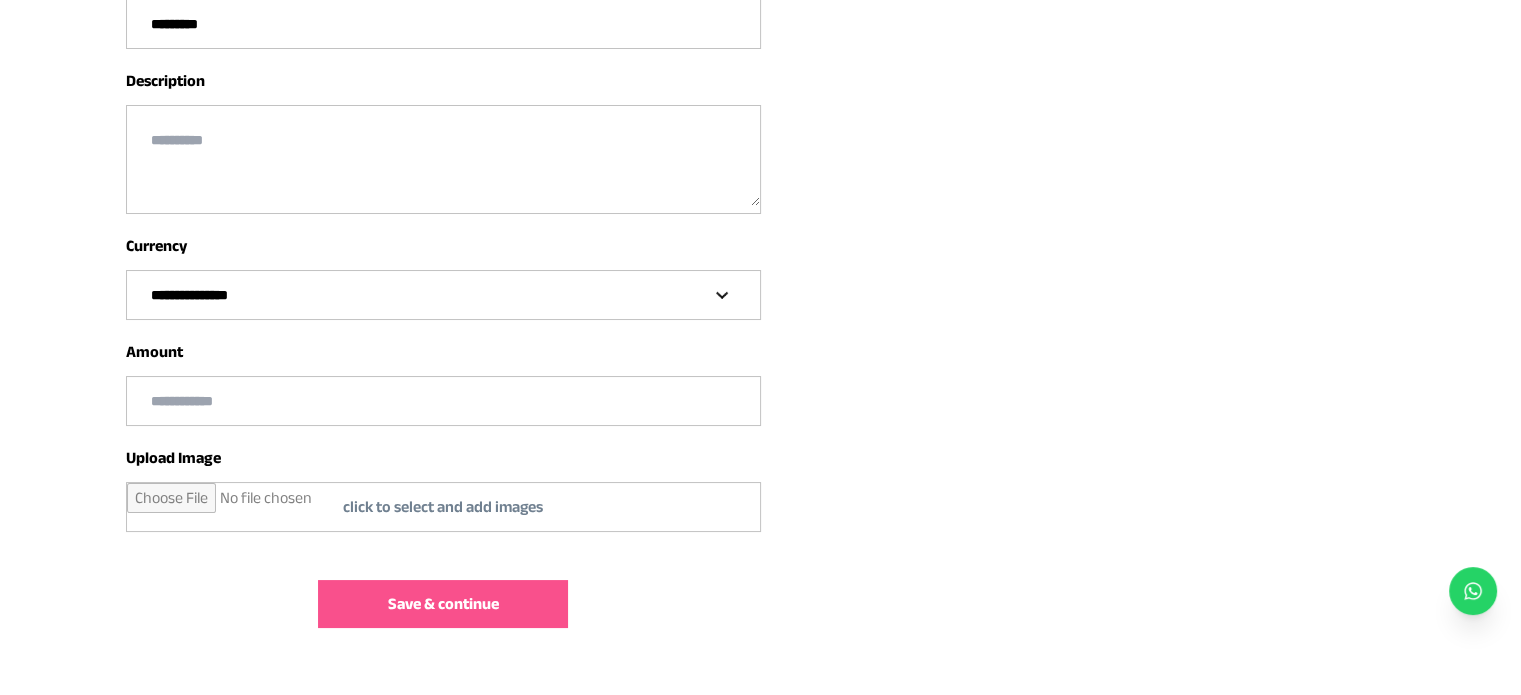 scroll, scrollTop: 292, scrollLeft: 0, axis: vertical 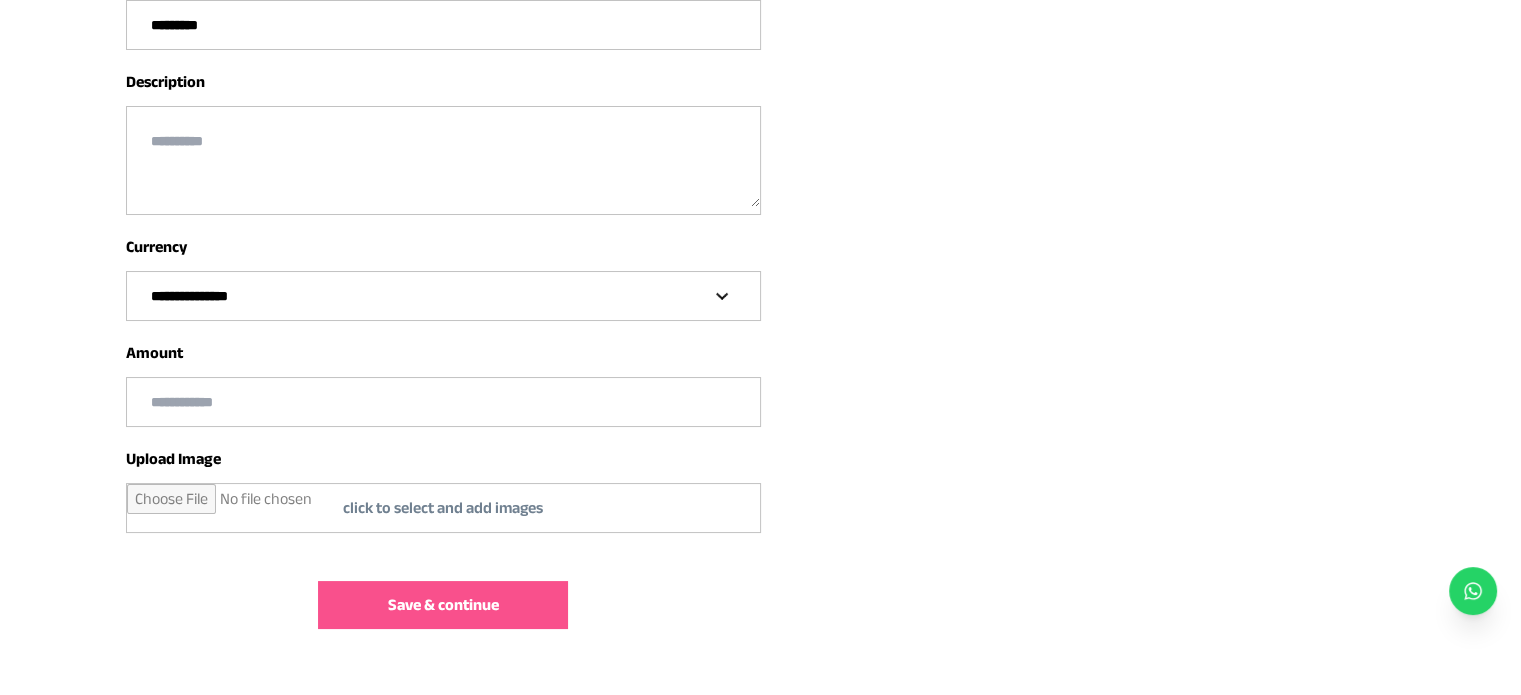 click at bounding box center [443, 402] 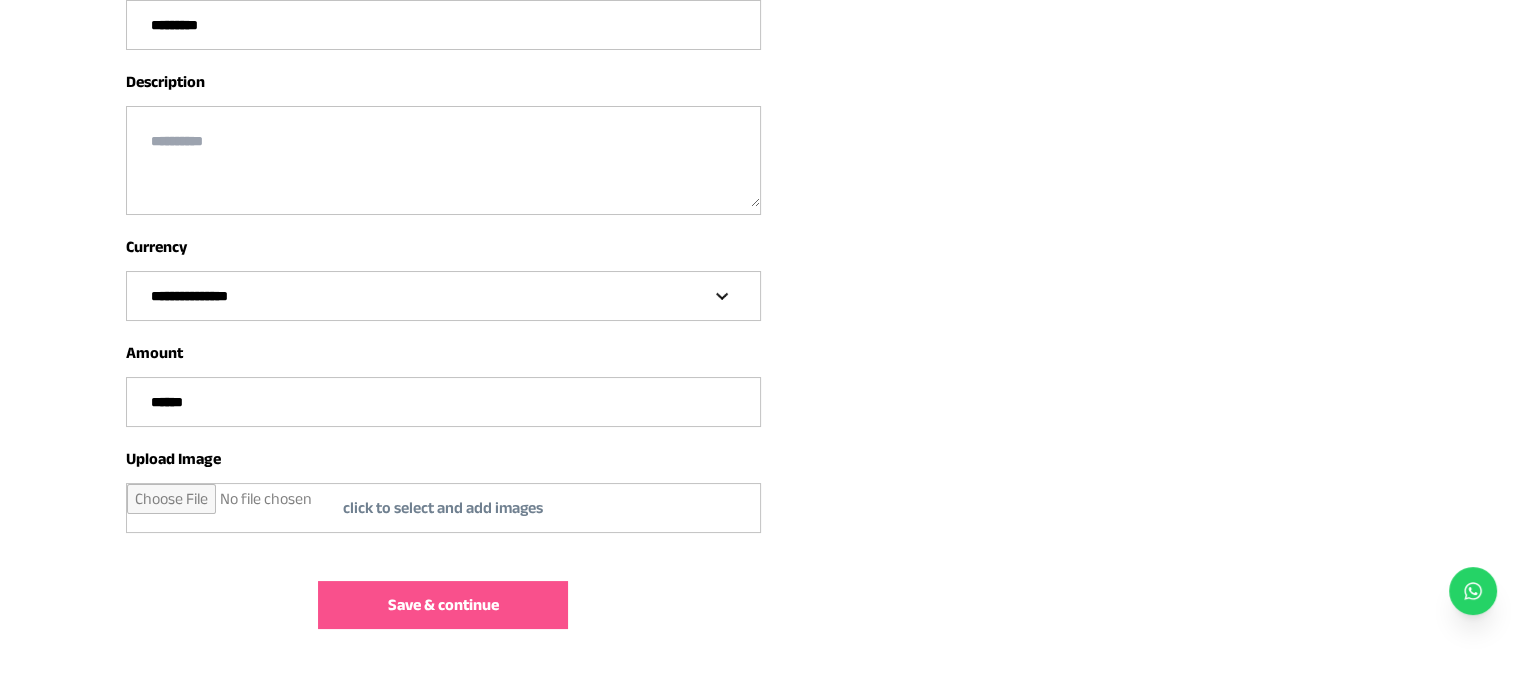 type on "******" 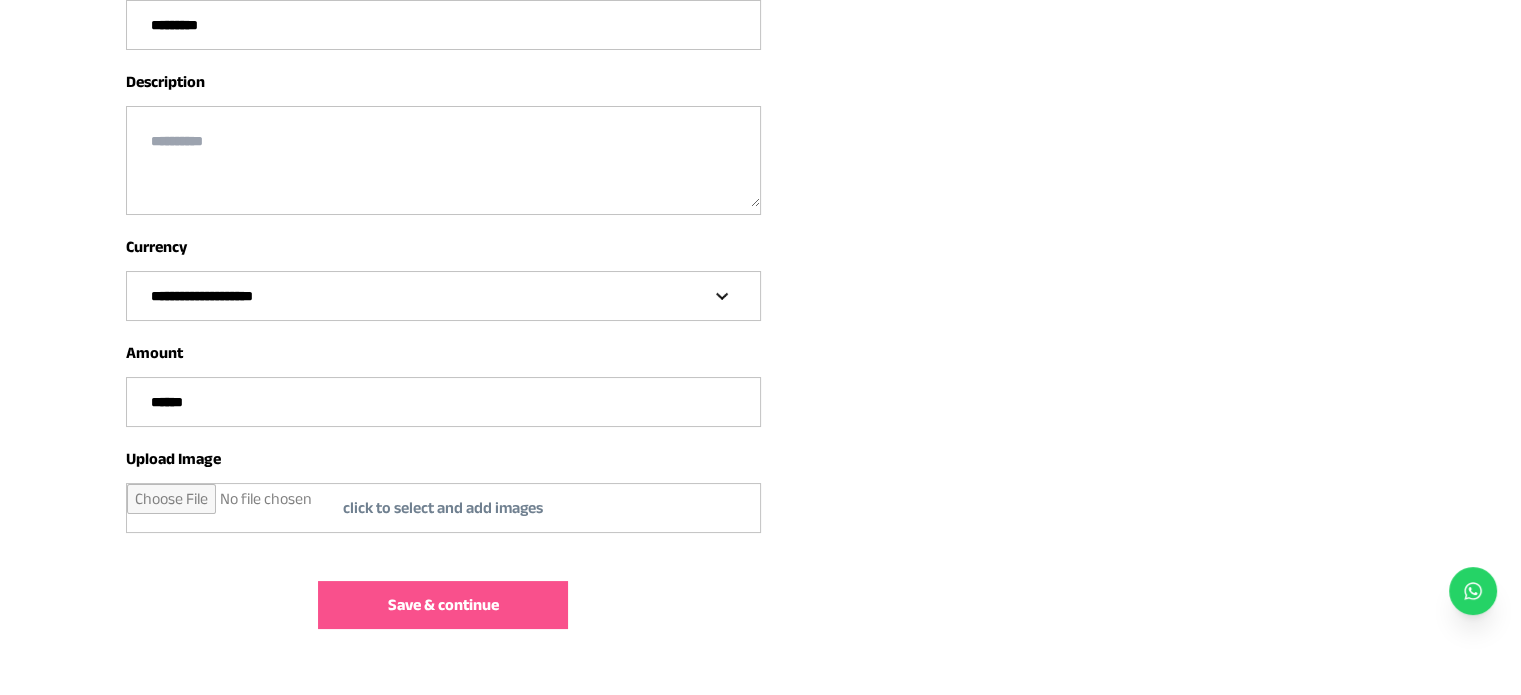 click on "**********" at bounding box center [443, 296] 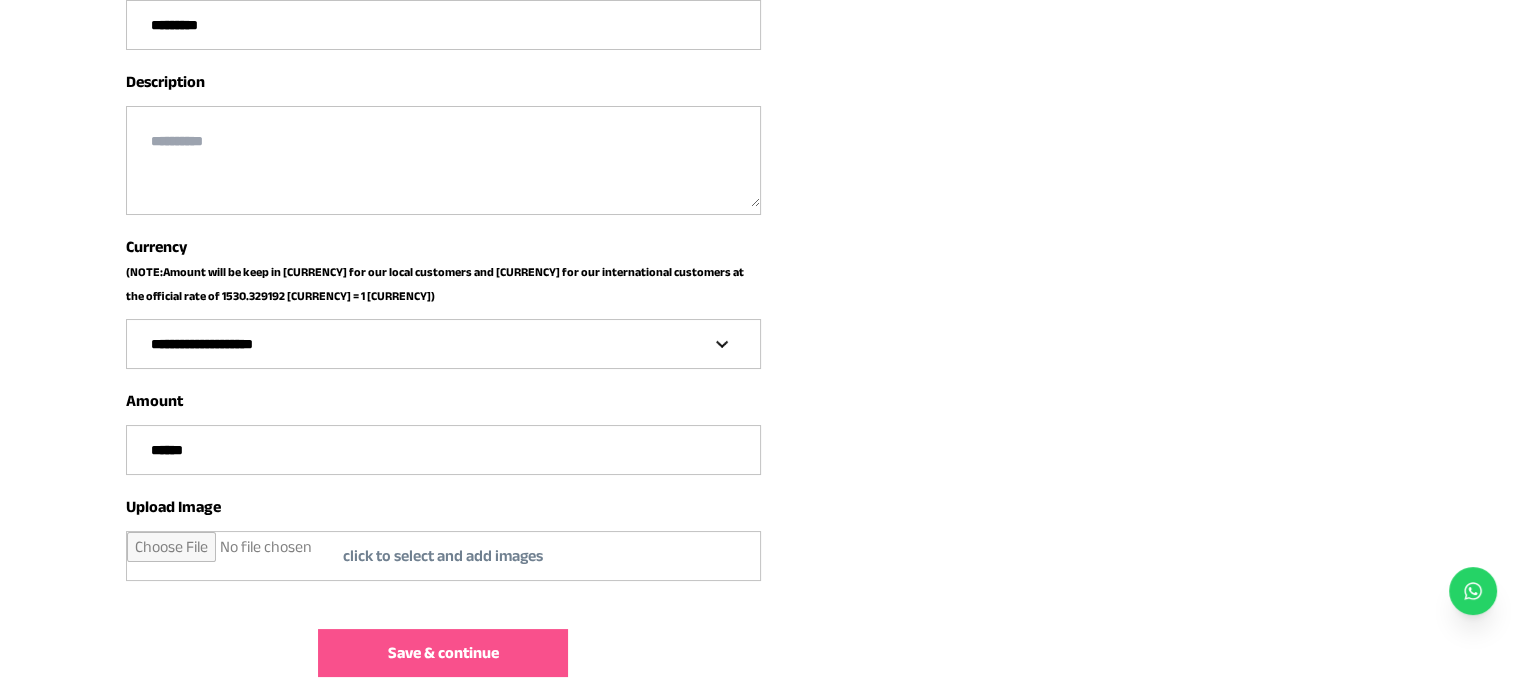 click at bounding box center (443, 157) 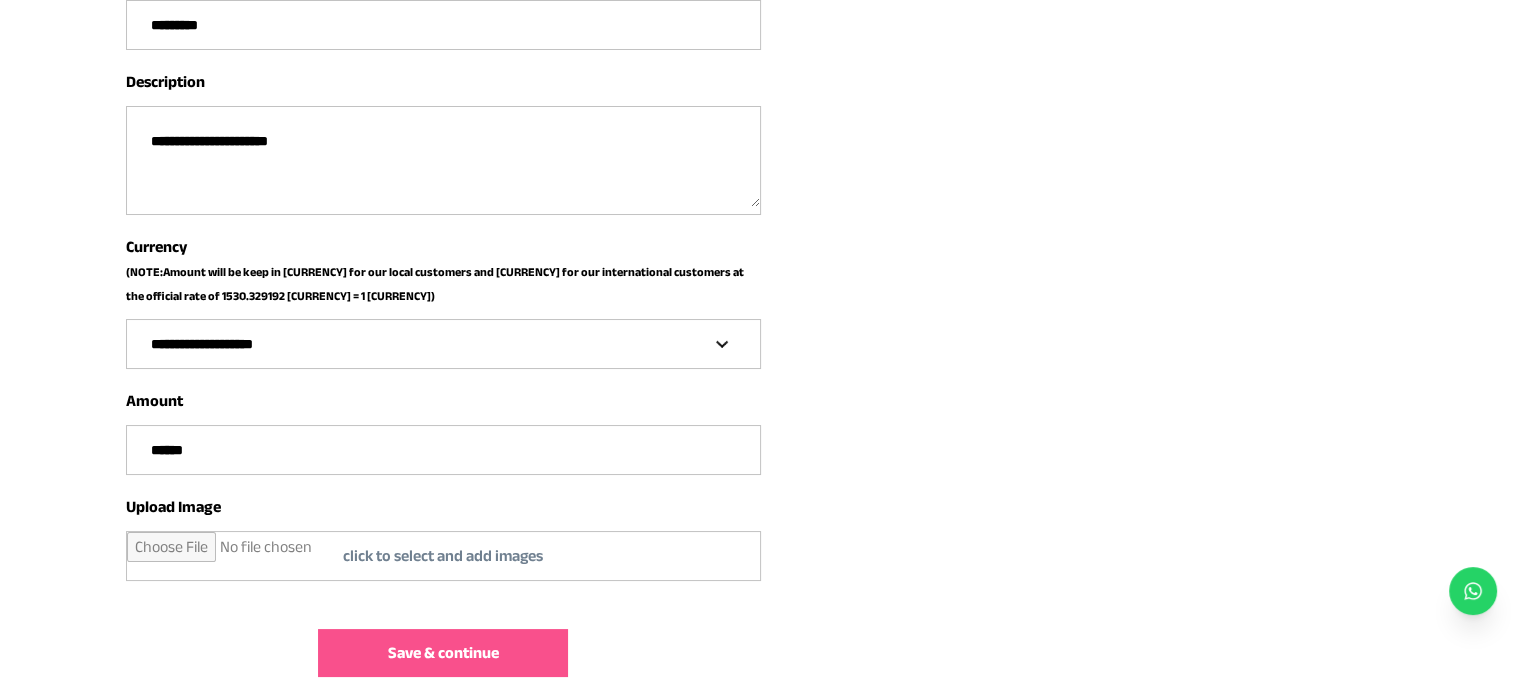 type on "**********" 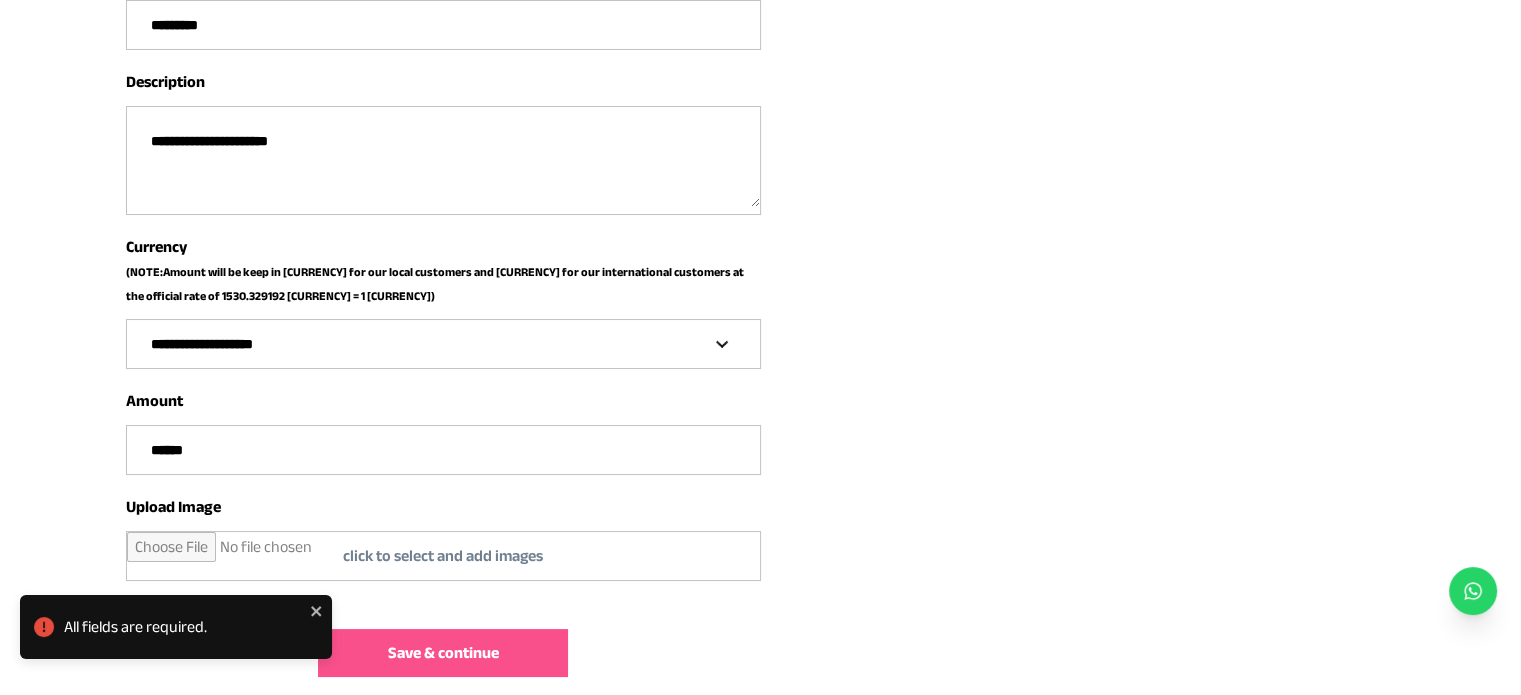 scroll, scrollTop: 0, scrollLeft: 0, axis: both 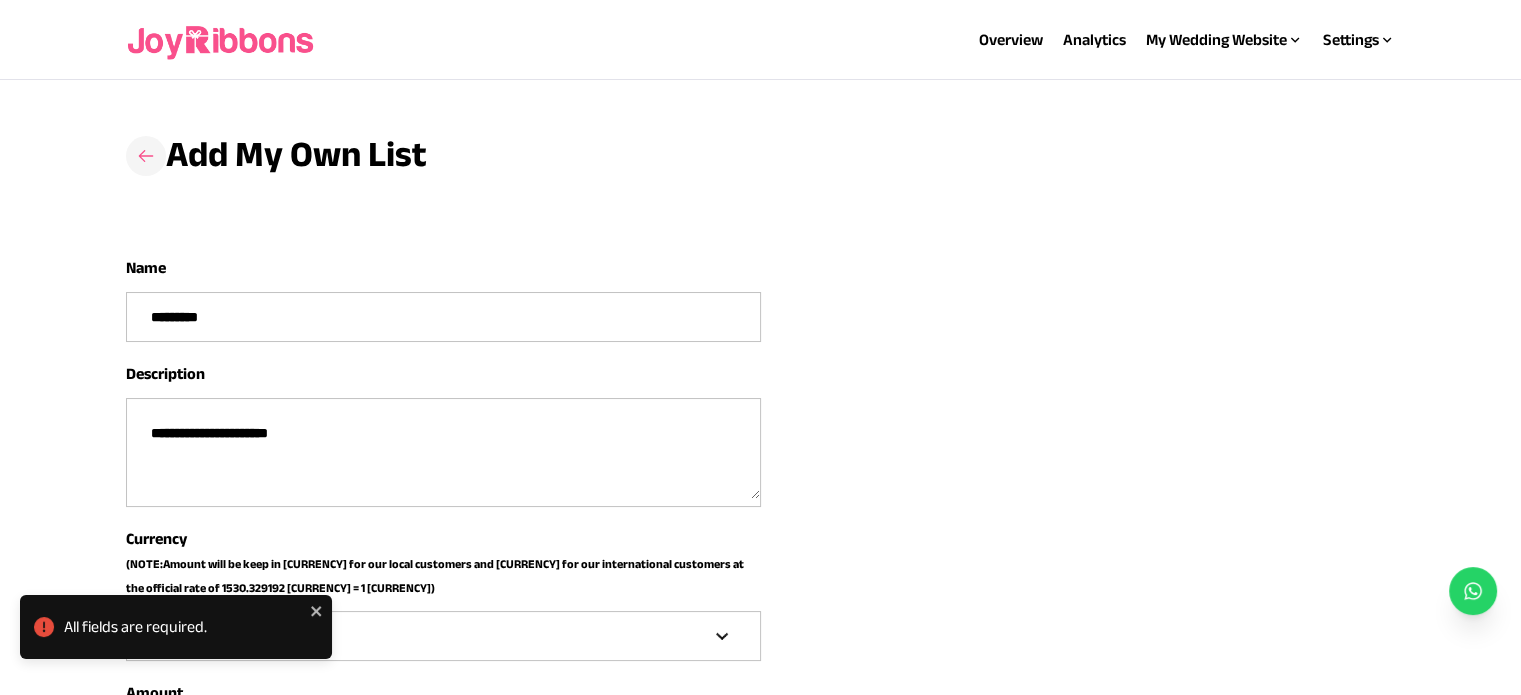 click 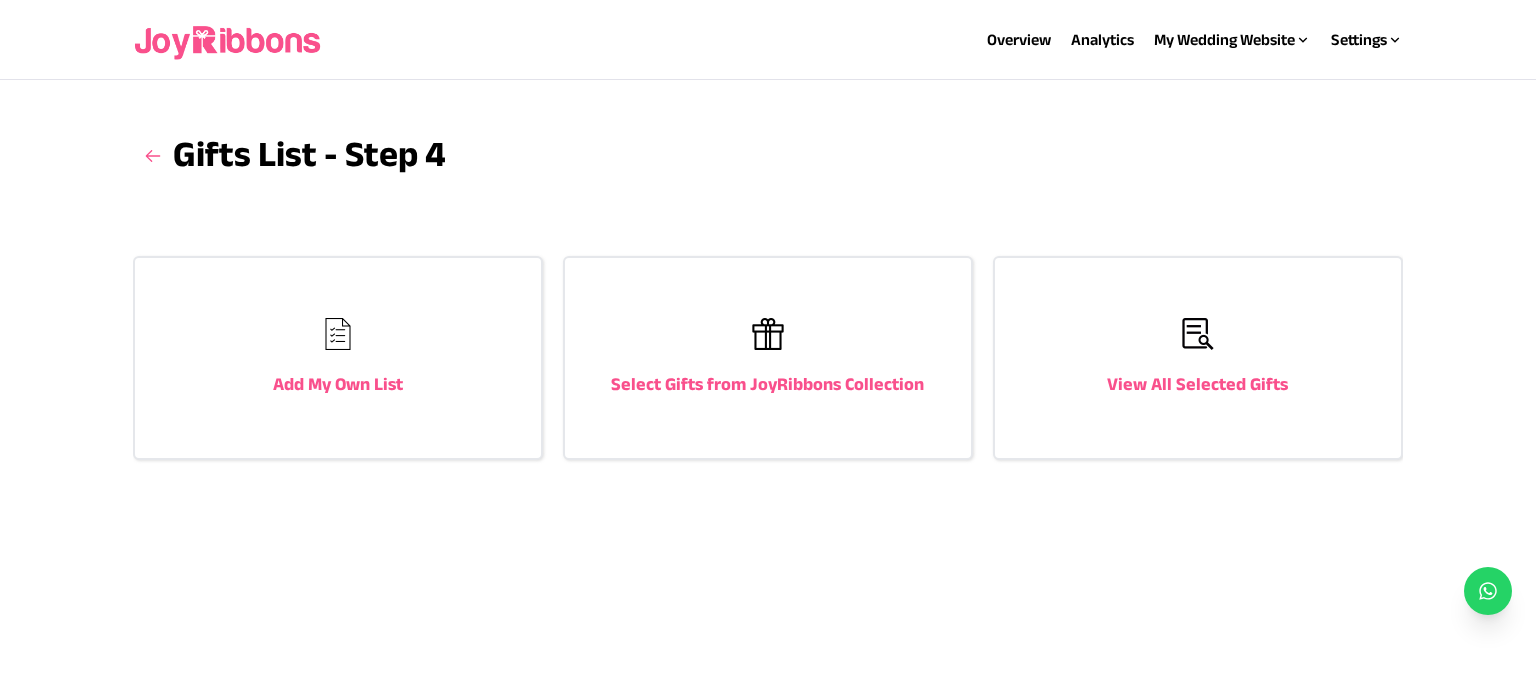 click on "Select Gifts from JoyRibbons Collection" at bounding box center (768, 358) 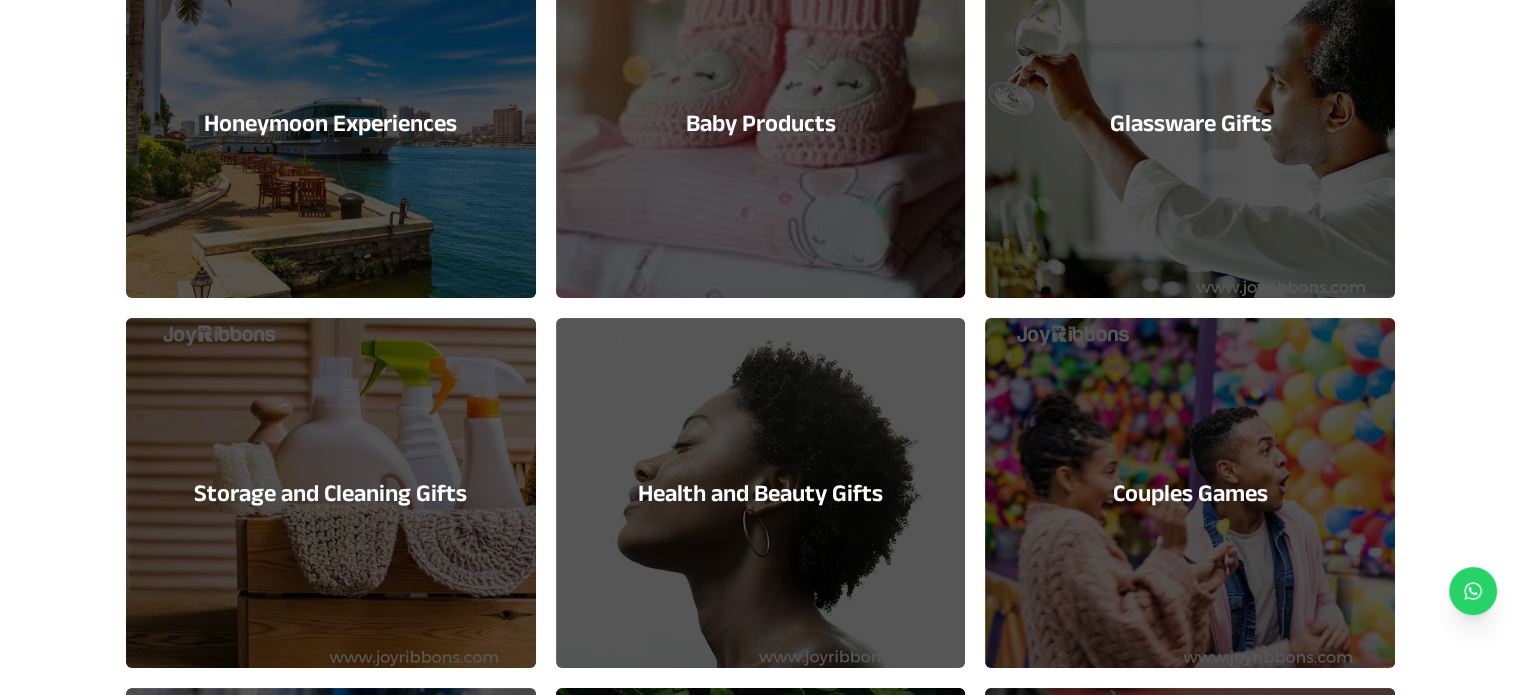 scroll, scrollTop: 351, scrollLeft: 0, axis: vertical 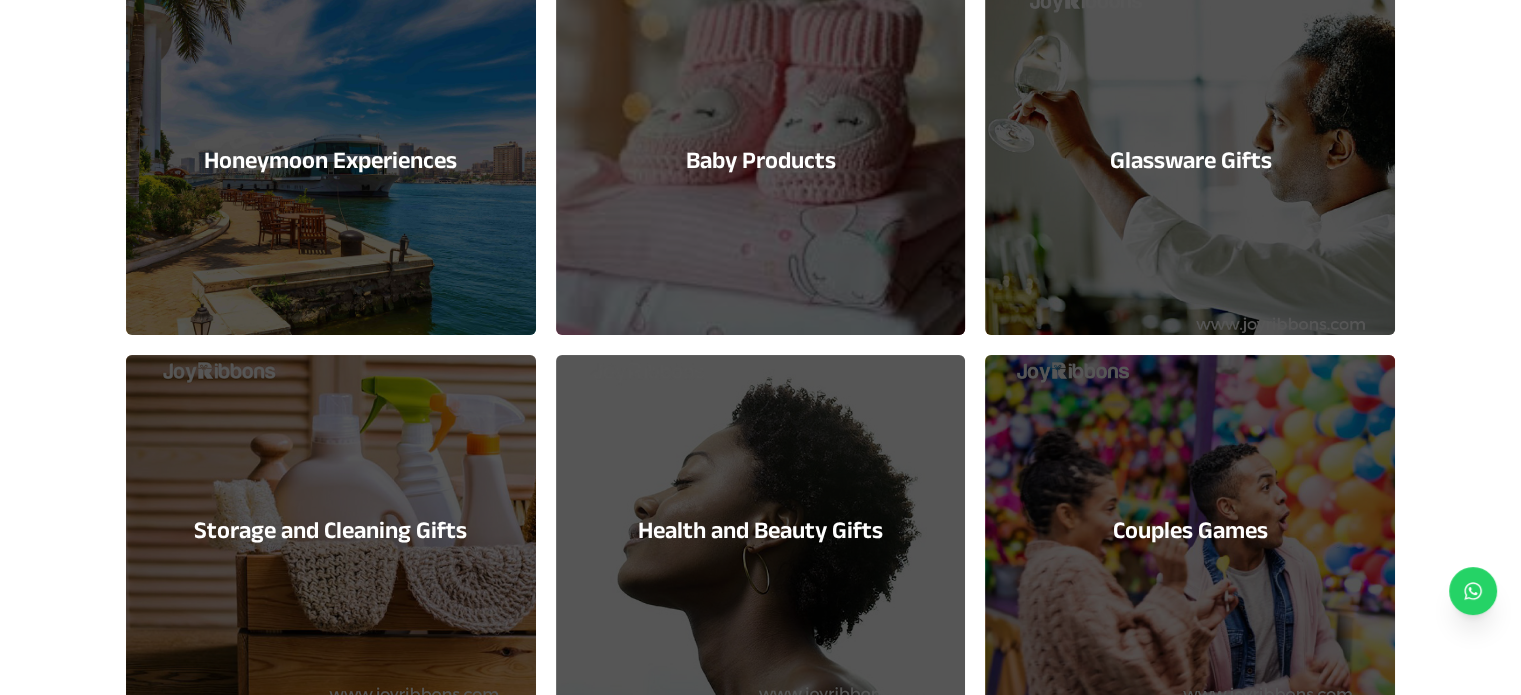 click on "Honeymoon Experiences" at bounding box center (330, 160) 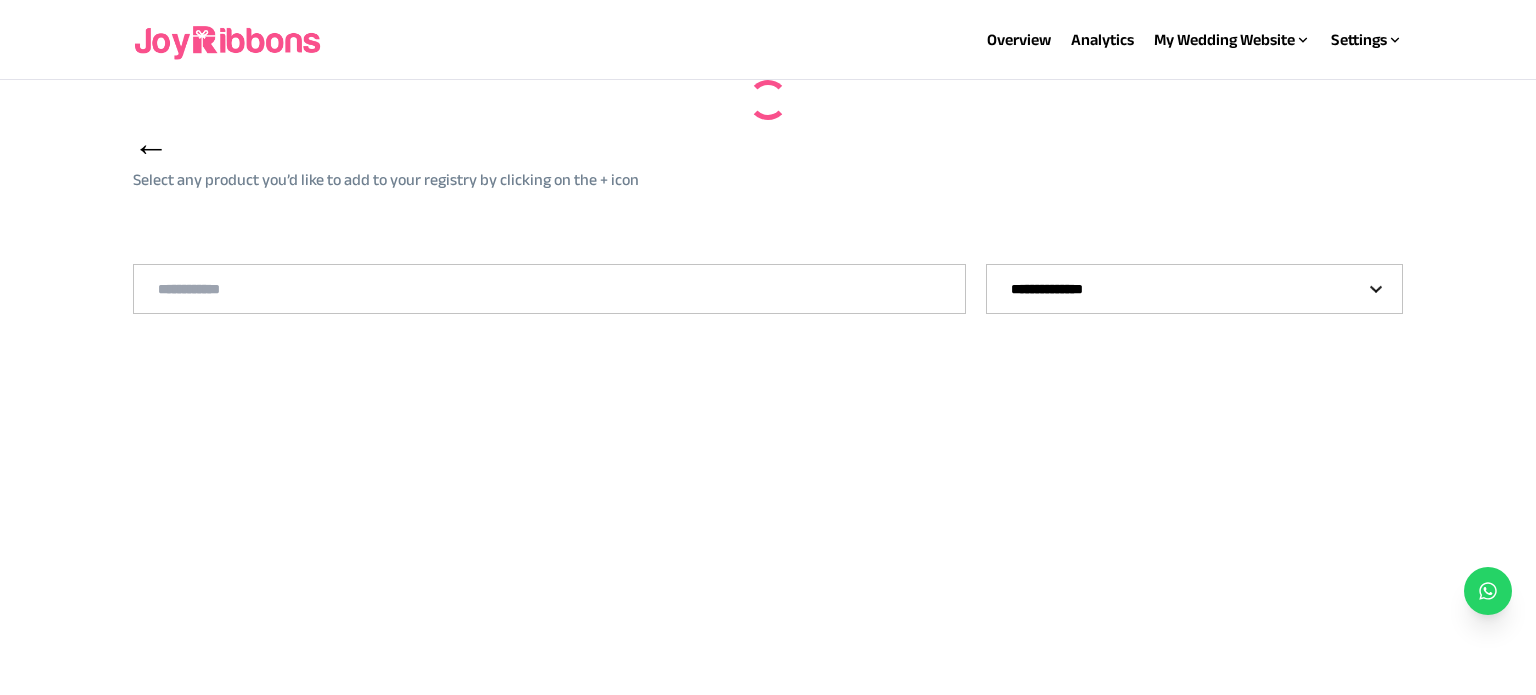 select on "**" 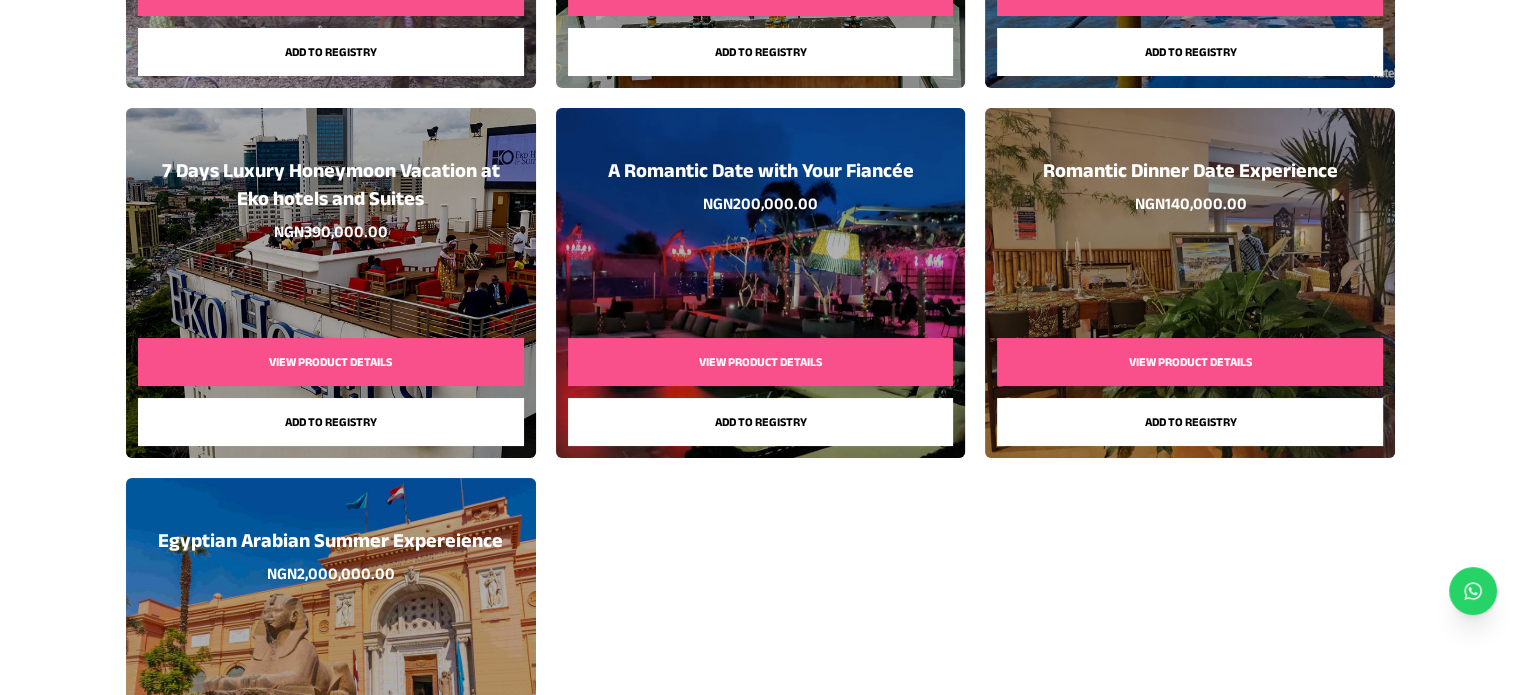 scroll, scrollTop: 1051, scrollLeft: 0, axis: vertical 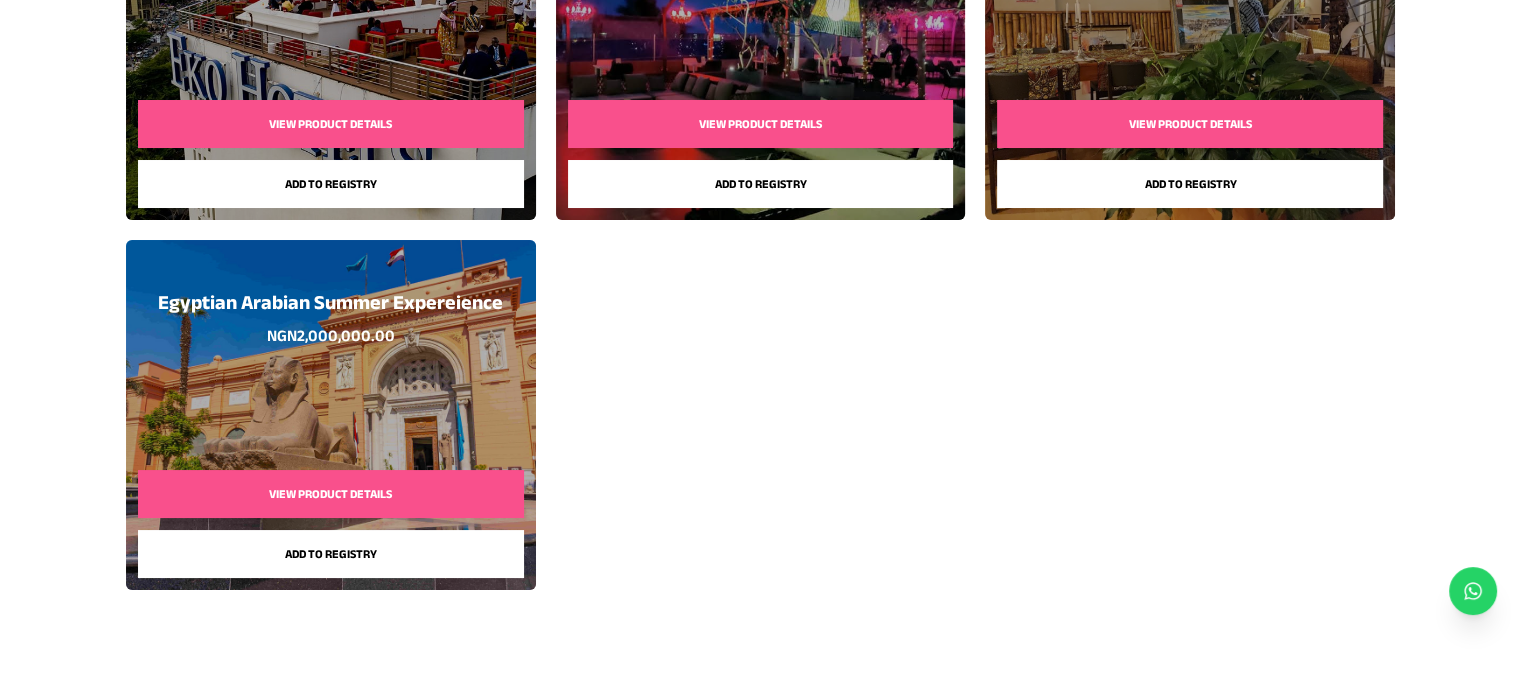 click on "Add to registry" at bounding box center [331, 554] 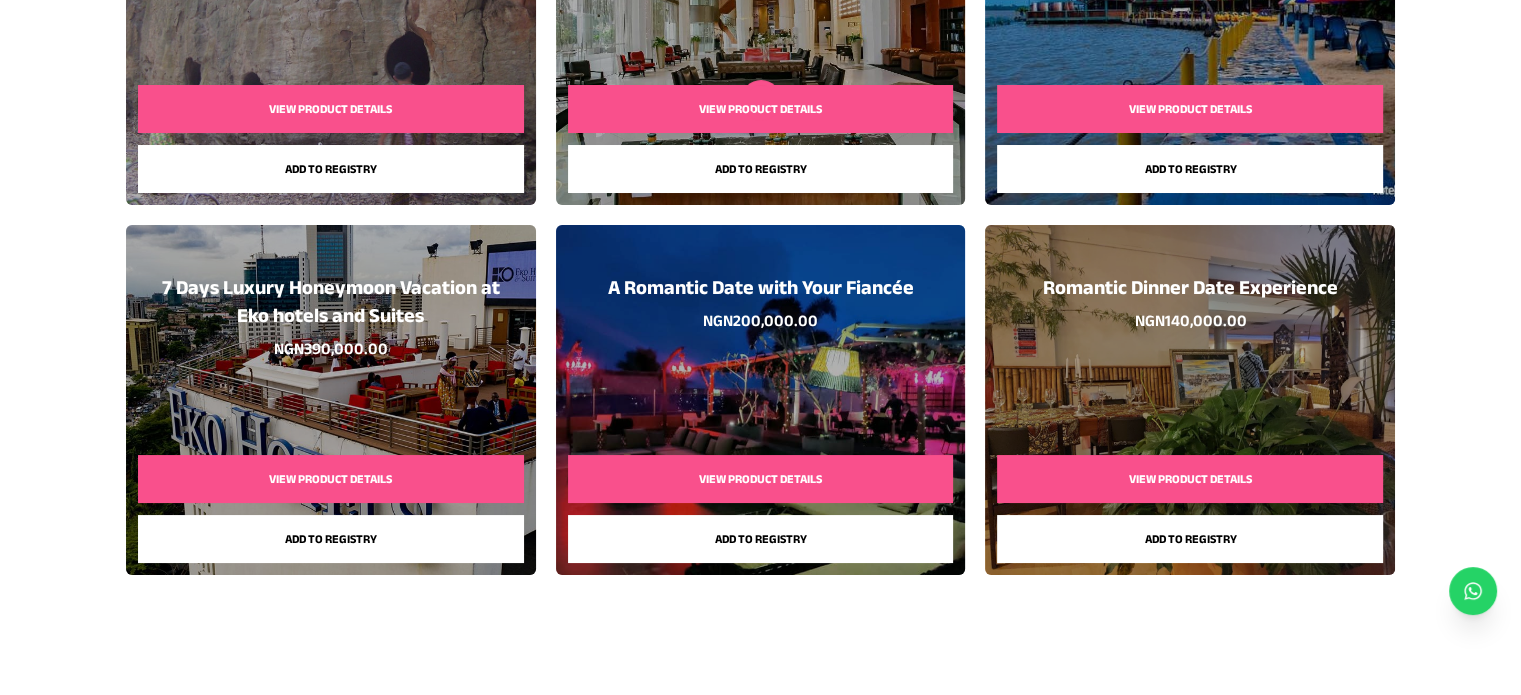 scroll, scrollTop: 916, scrollLeft: 0, axis: vertical 